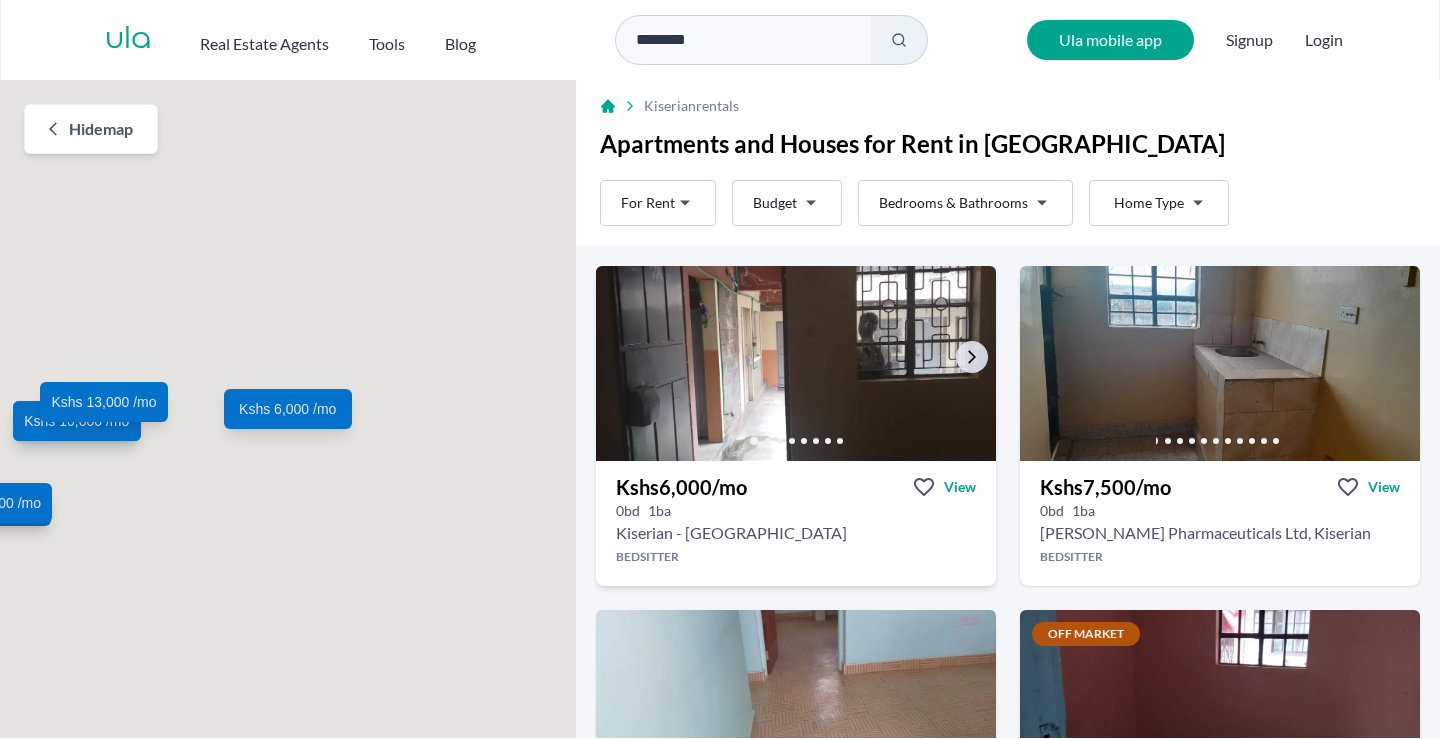 scroll, scrollTop: 0, scrollLeft: 0, axis: both 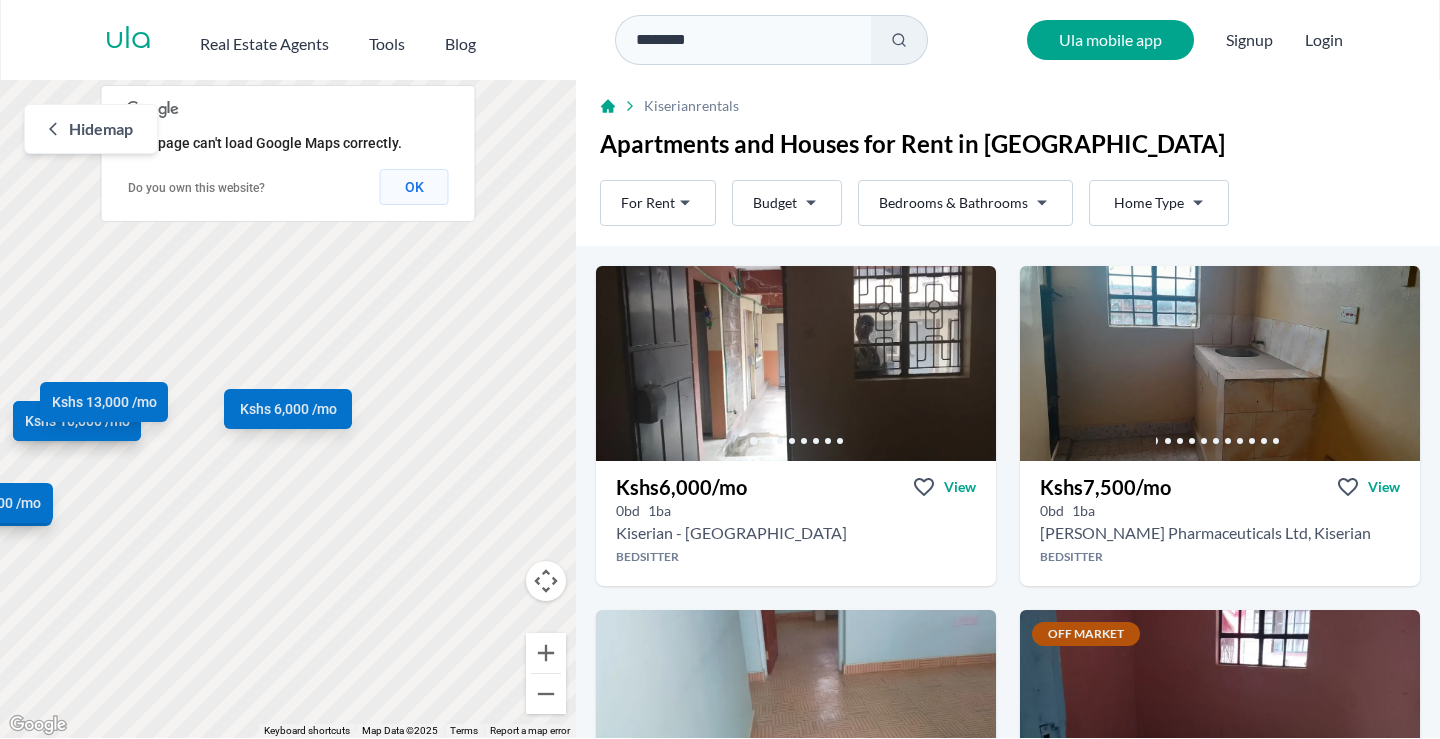click on "OK" at bounding box center (414, 187) 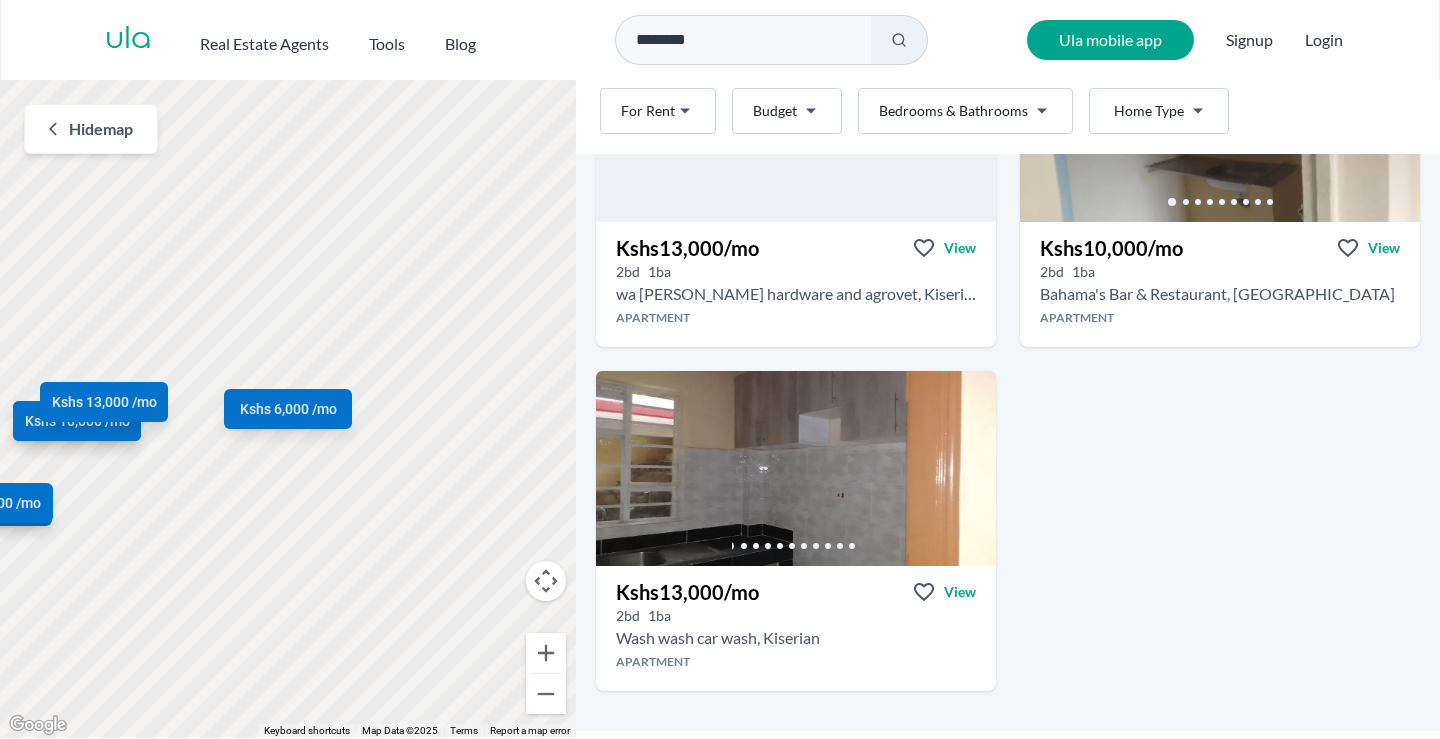 scroll, scrollTop: 2300, scrollLeft: 0, axis: vertical 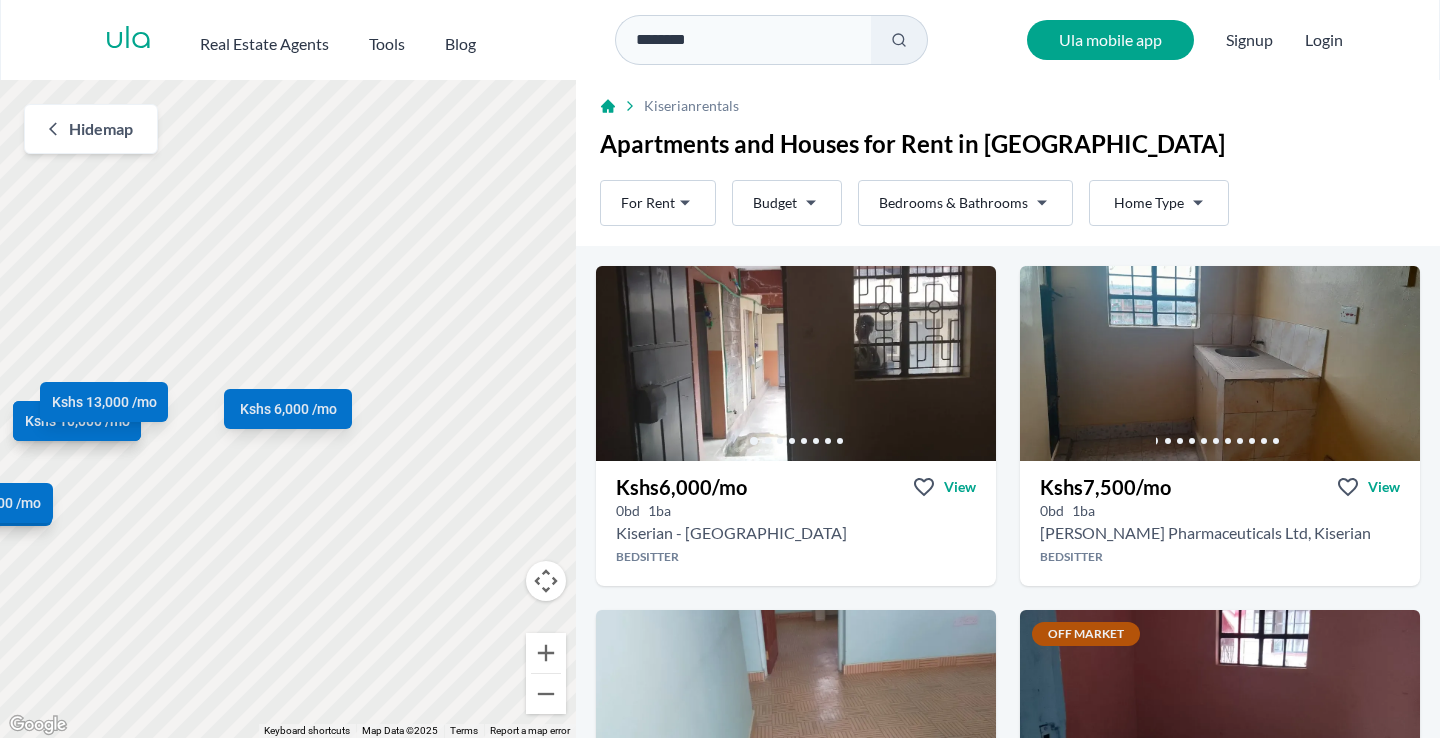 drag, startPoint x: 708, startPoint y: 37, endPoint x: 587, endPoint y: 35, distance: 121.016525 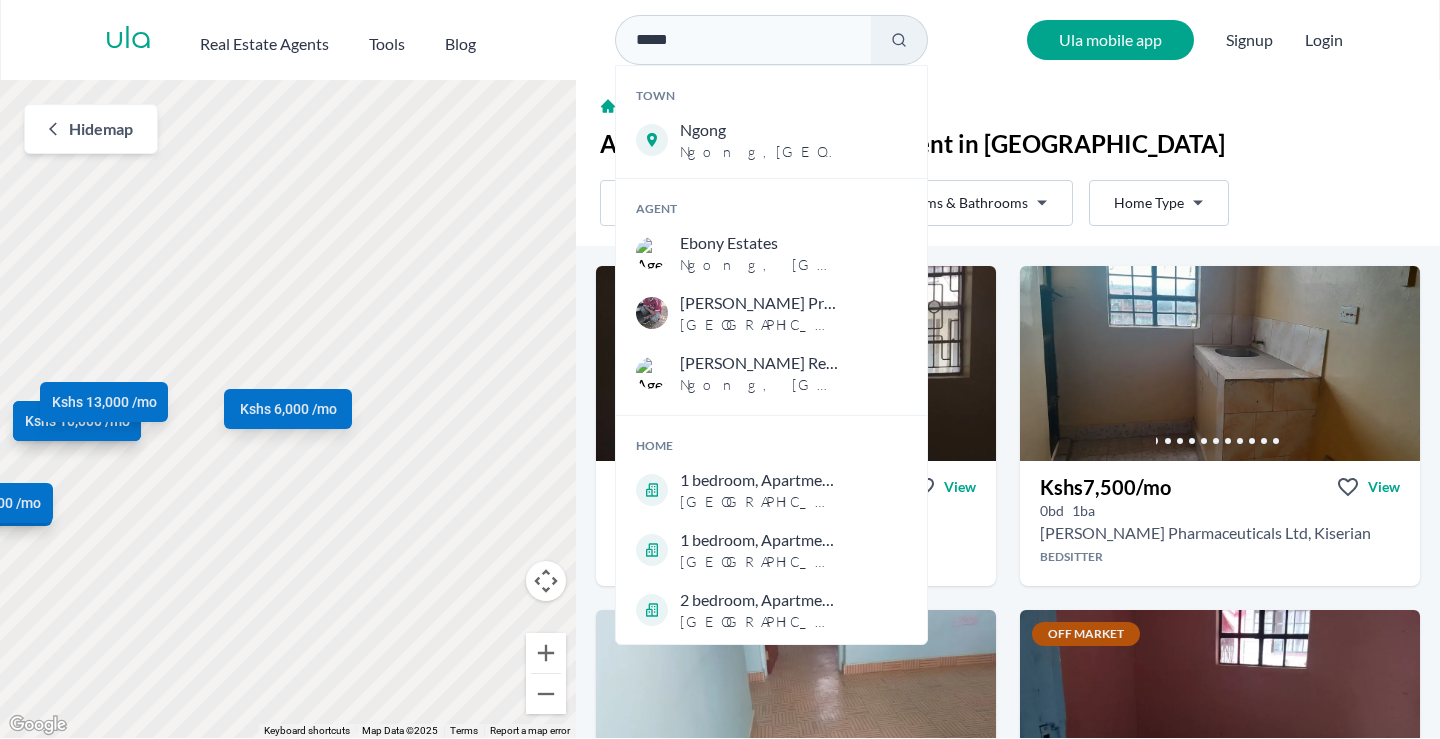 type on "*****" 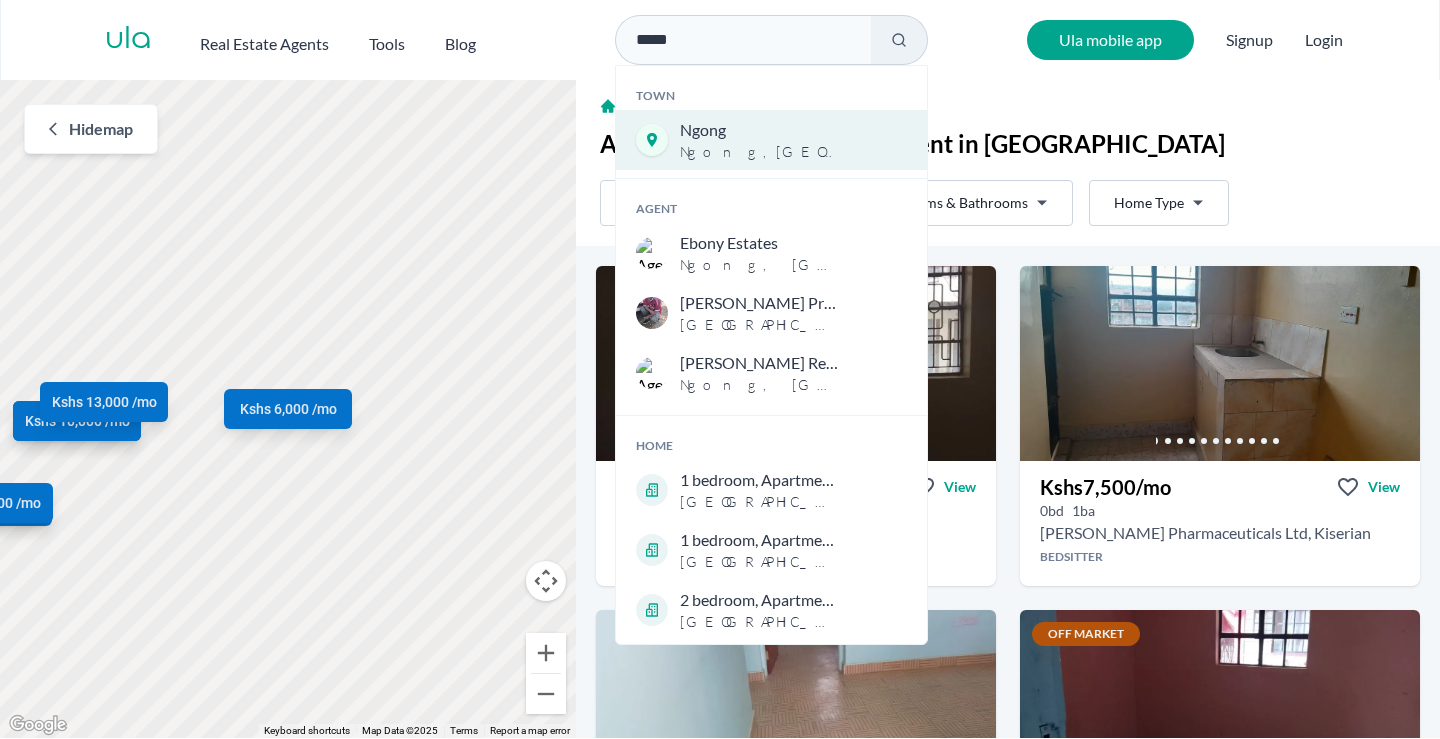 click on "Ngong ,  Nairobi" at bounding box center [759, 152] 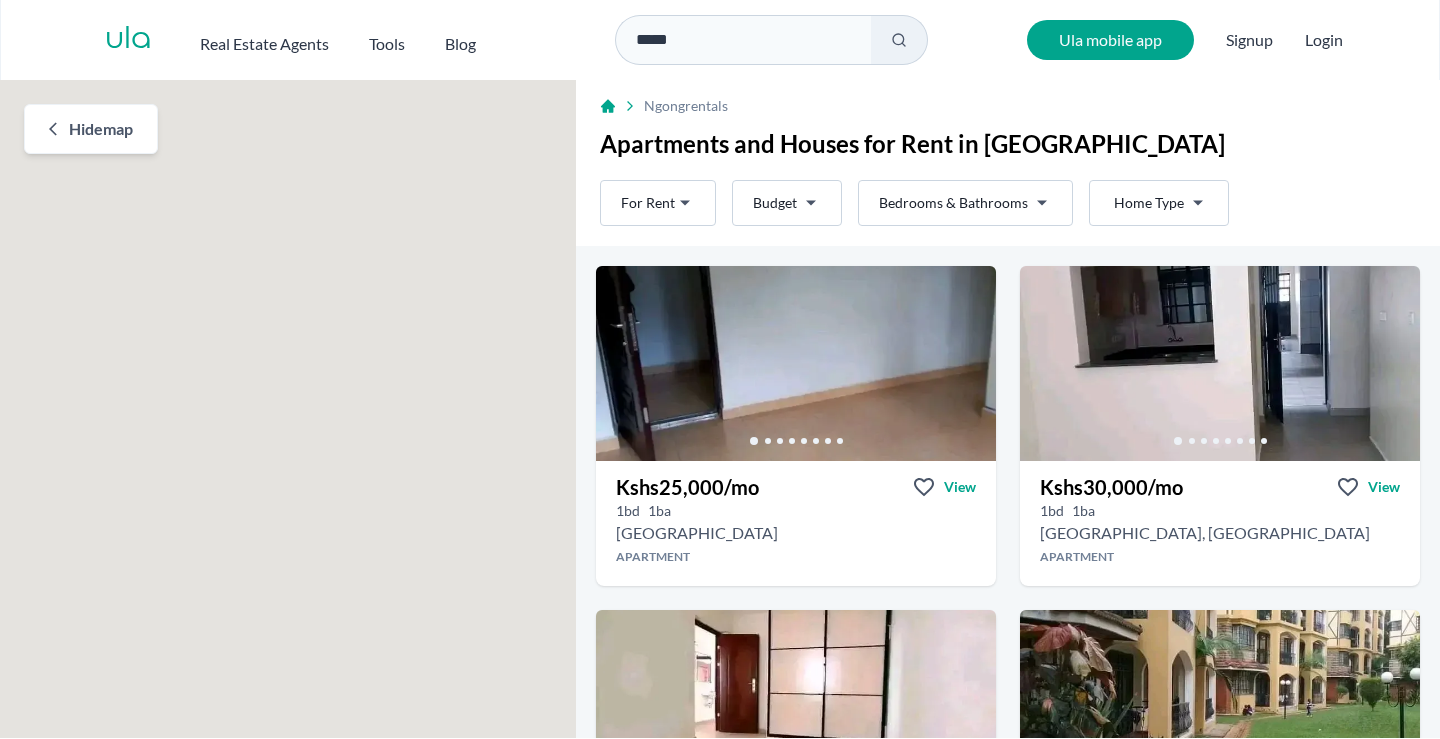 scroll, scrollTop: 0, scrollLeft: 0, axis: both 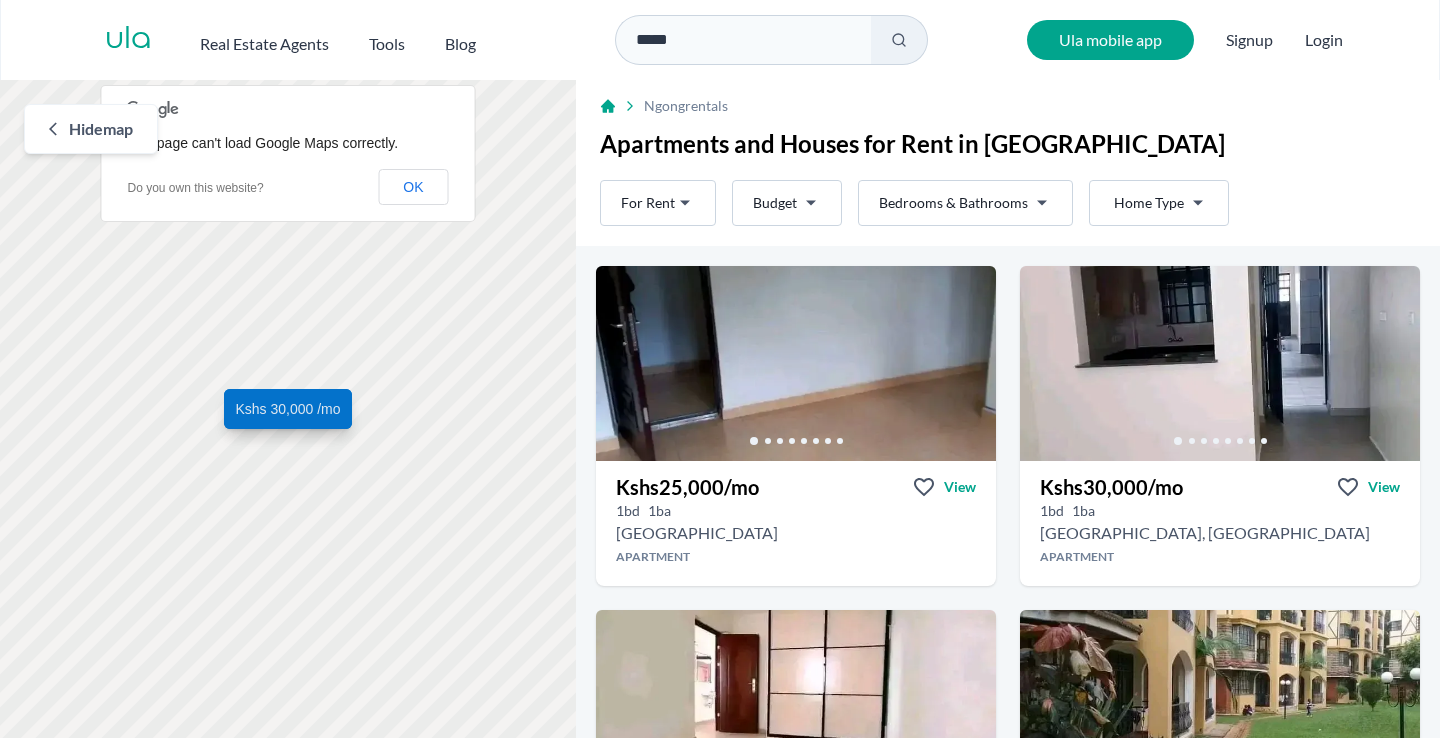 click on "Are you a real estate agent?   Reach more buyers and renters. Sign up Ula Homes App: Easy home search Explore more homes in the app Install ula Real Estate Agents Tools Blog ***** Ula mobile app Signup Login Map Rent For Rent Budget Bedrooms & Bathrooms   Type   Home Type Rent For Rent Budget   Type   Home Type Filter Hide  map   To navigate, press the arrow keys. Kshs   25,000 /mo Kshs   30,000 /mo Kshs   42,500 /mo Kshs   75,000 /mo Kshs   45,000 /mo Kshs   70,000 /mo This page can't load Google Maps correctly. Do you own this website? OK Ngong  rentals Apartments and Houses for Rent in Ngong Rent For Rent Budget Bedrooms & Bathrooms   Type   Home Type Rent For Rent Budget   Type   Home Type Filter Like what you see? Places go fast.  Contact [DATE]!   Whatsapp Kshs  25,000 /mo View [STREET_ADDRESS][GEOGRAPHIC_DATA] Like what you see? Places go fast.  Contact [DATE]!   Whatsapp Kshs  30,000 /mo View 1 bd   1 [GEOGRAPHIC_DATA], [GEOGRAPHIC_DATA] Like what you see? Places go fast.   /mo" at bounding box center (720, 369) 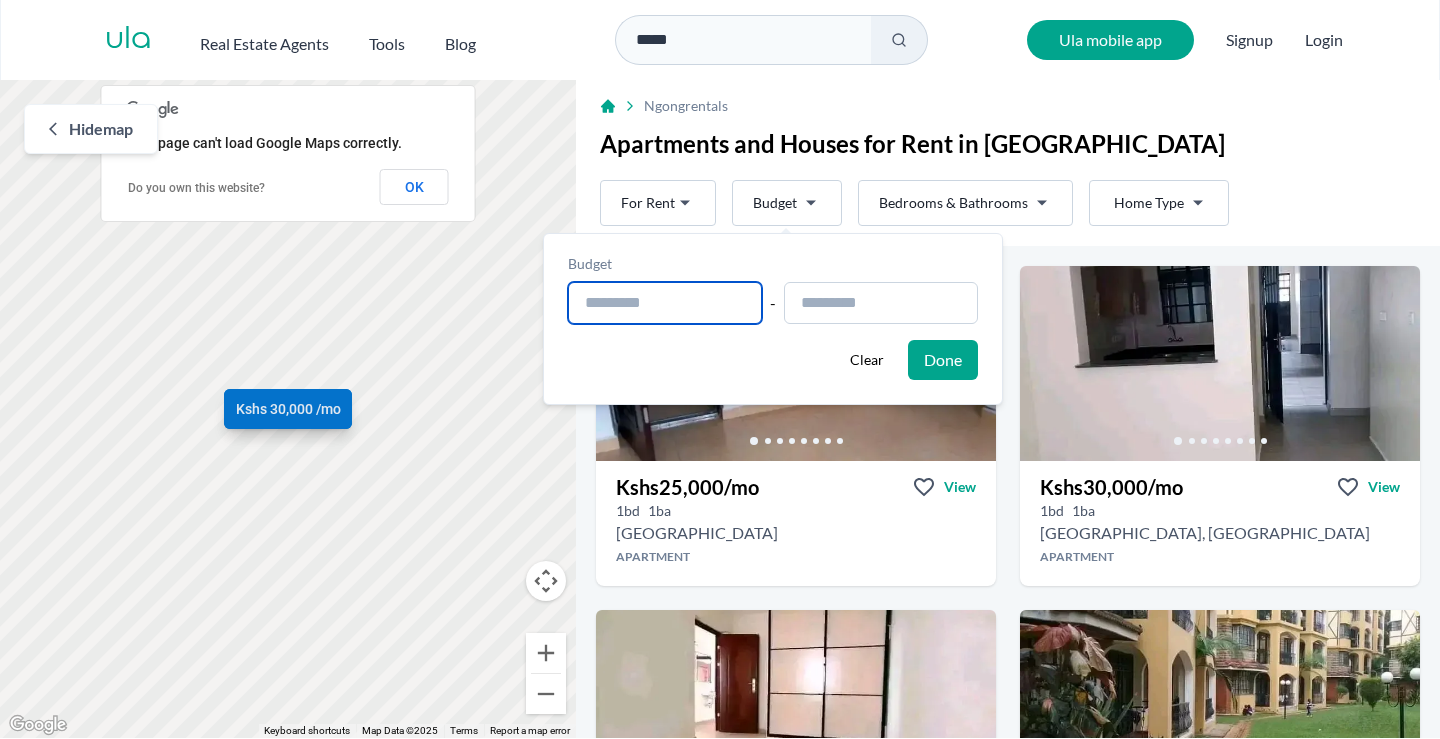 click at bounding box center (665, 303) 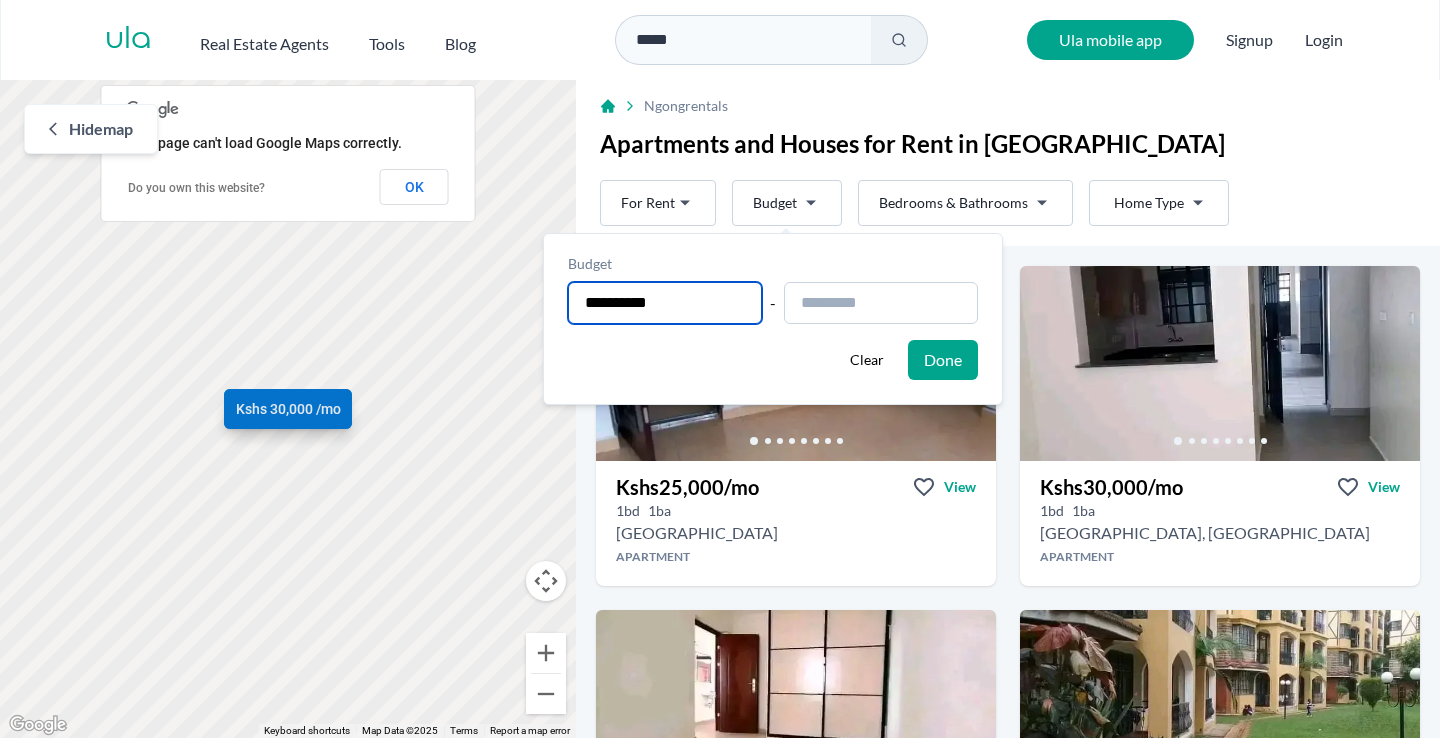 type on "**********" 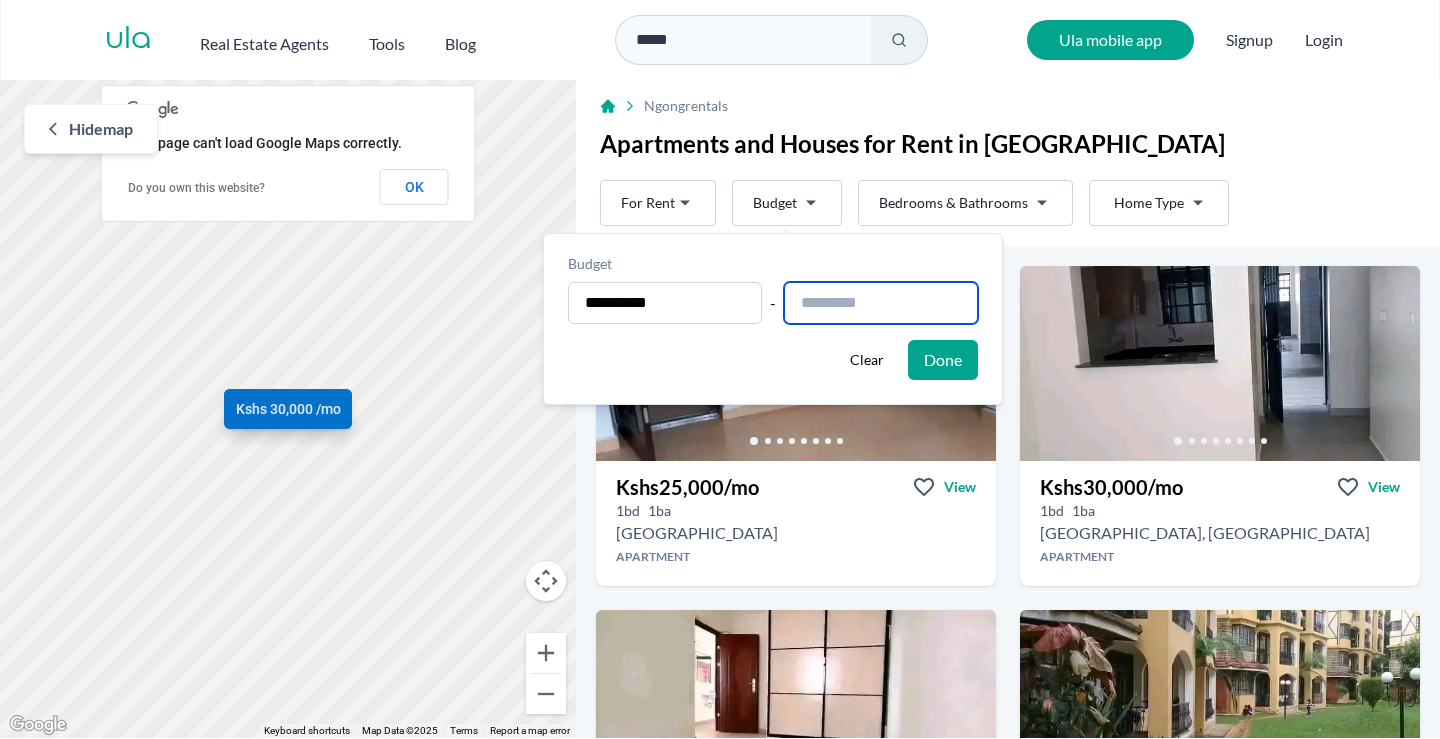 click at bounding box center [881, 303] 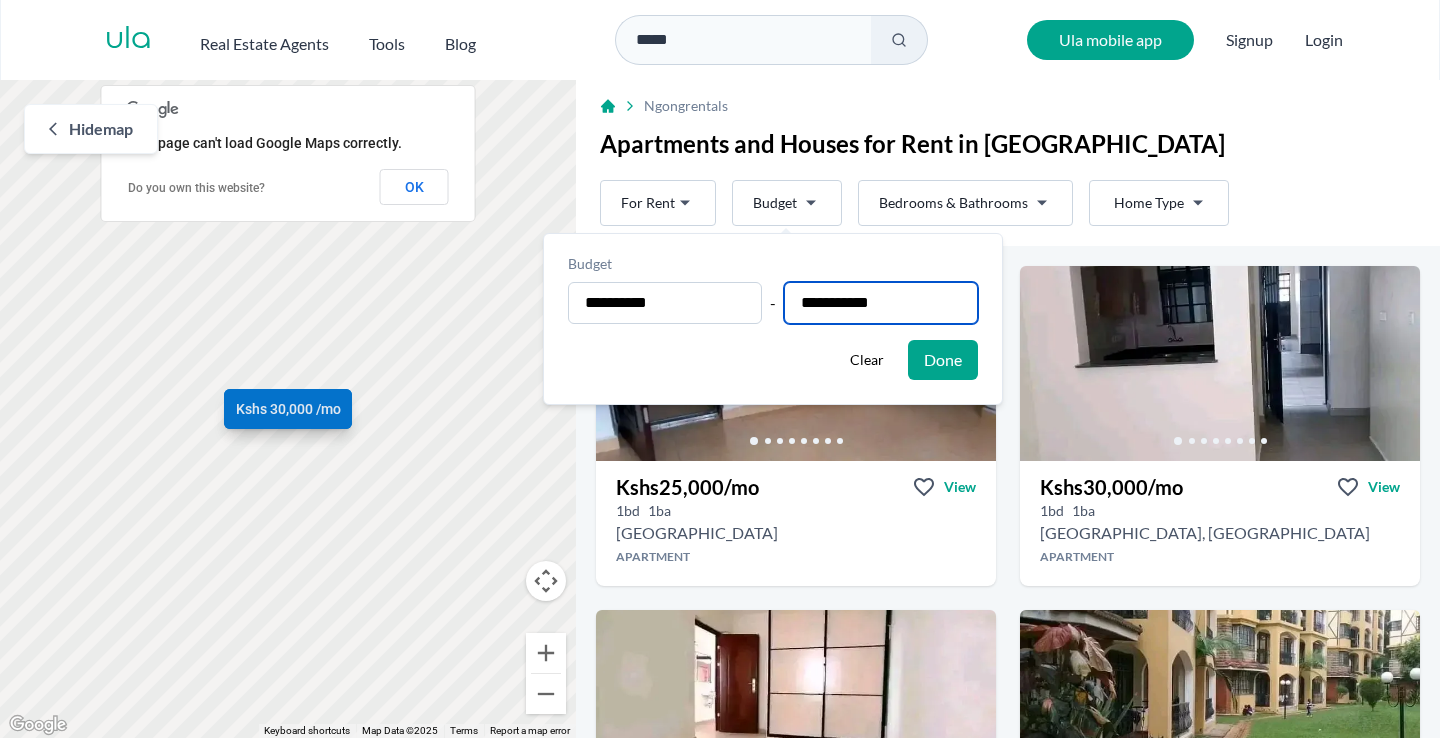 type on "**********" 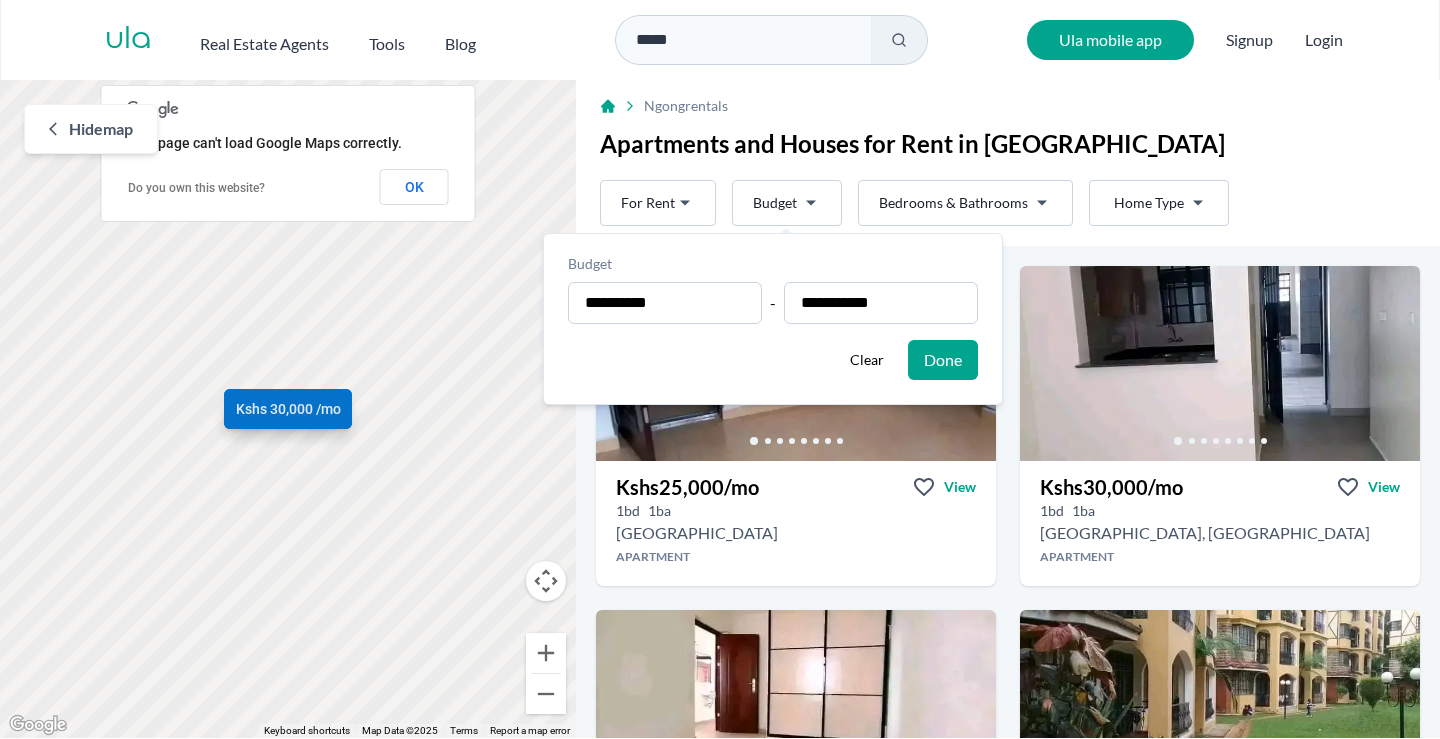 click on "Done" at bounding box center (943, 360) 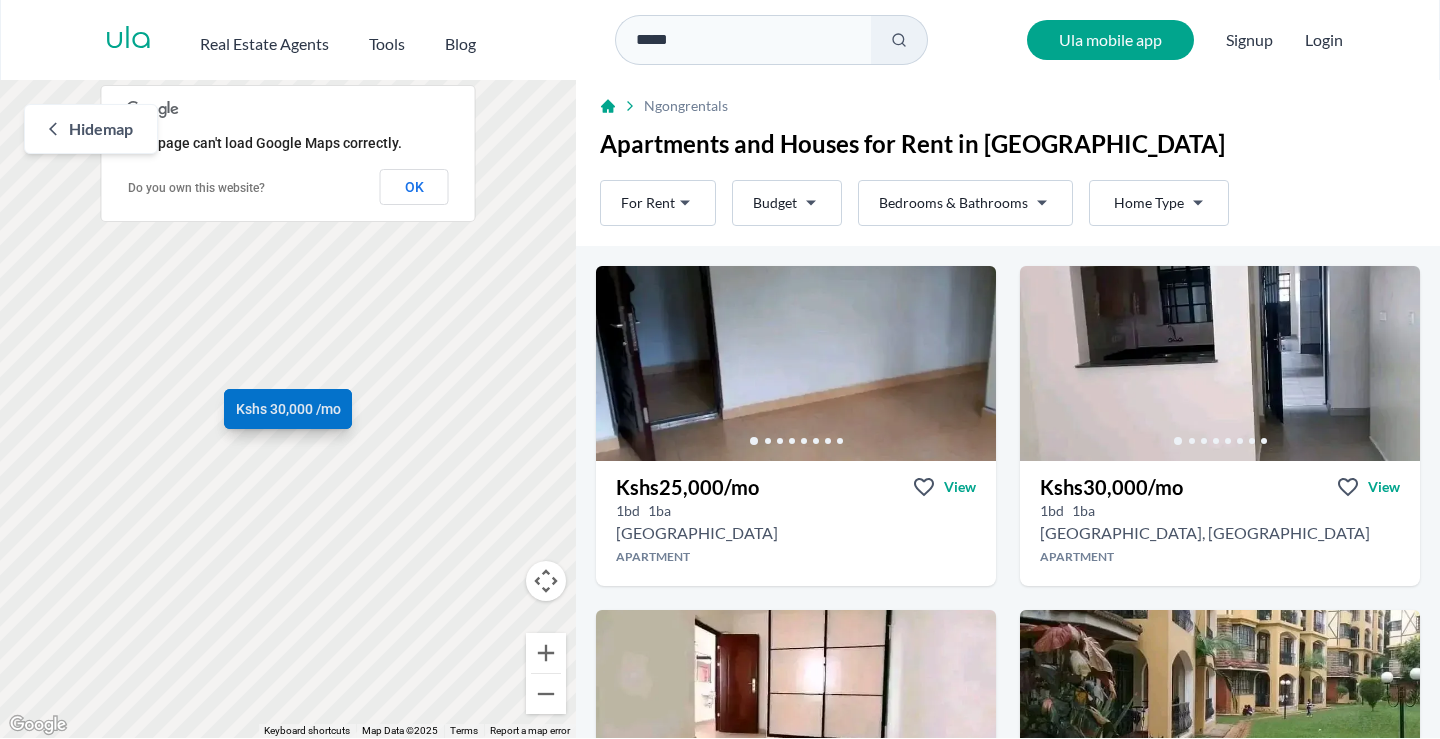 click 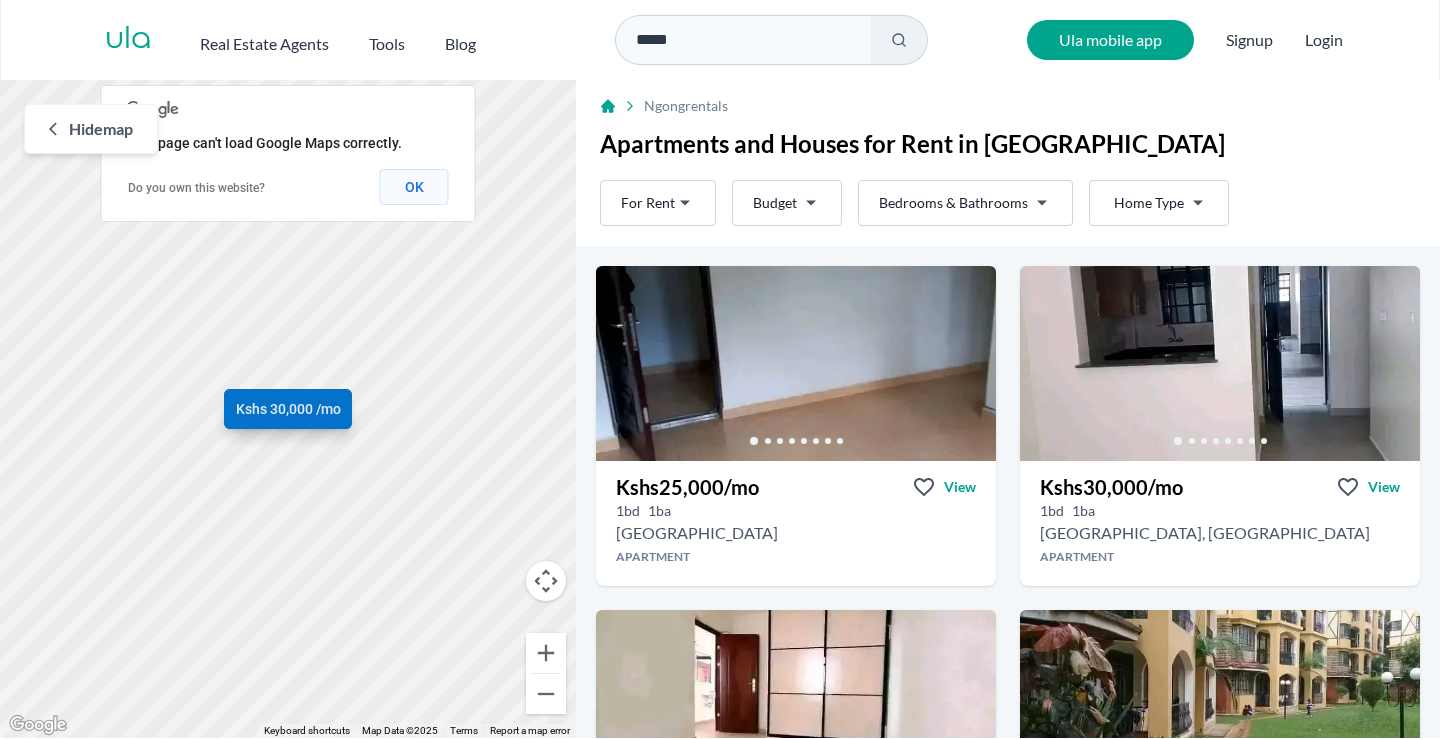click on "OK" at bounding box center (414, 187) 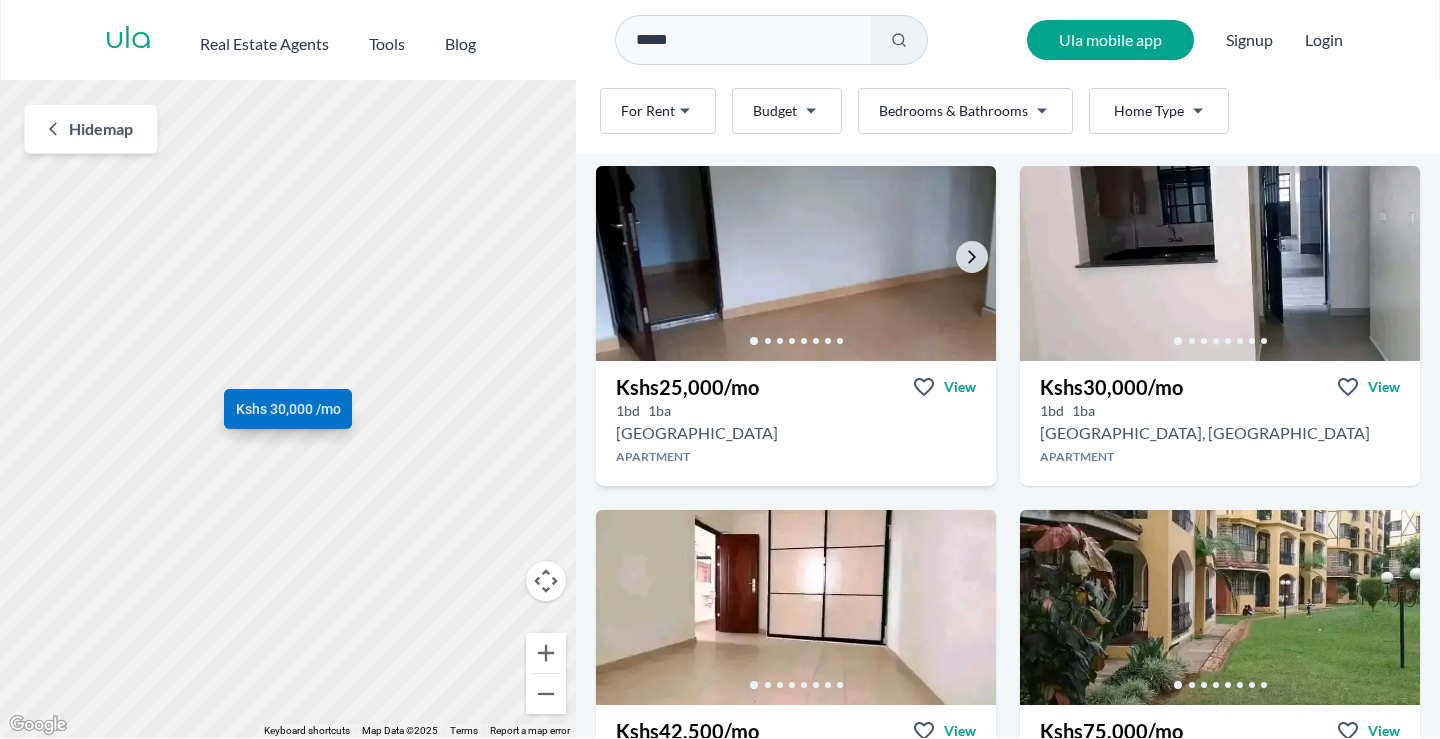 scroll, scrollTop: 0, scrollLeft: 0, axis: both 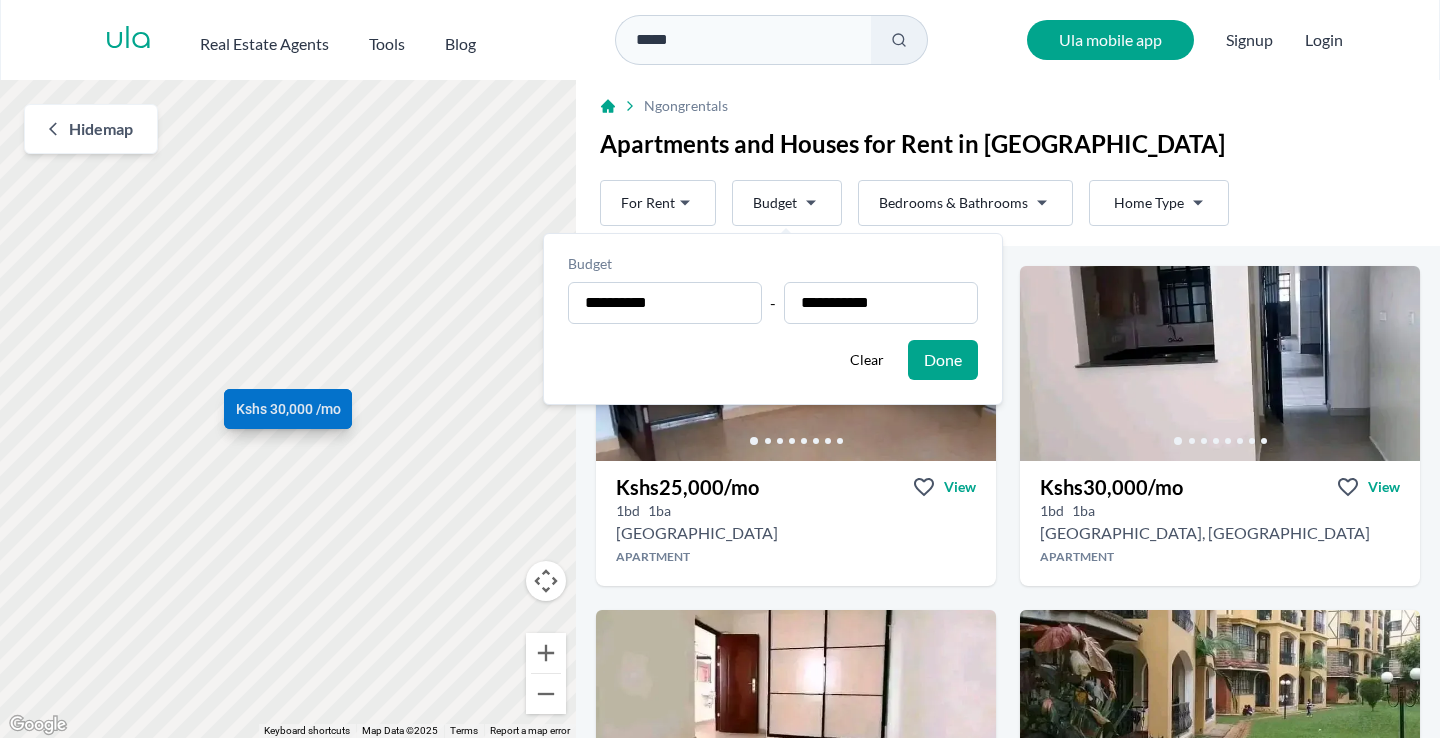 click on "Are you a real estate agent?   Reach more buyers and renters. Sign up Ula Homes App: Easy home search Explore more homes in the app Install ula Real Estate Agents Tools Blog ***** Ula mobile app Signup Login Map Rent For Rent Budget Bedrooms & Bathrooms   Type   Home Type Rent For Rent Budget   Type   Home Type Filter Hide  map   ← Move left → Move right ↑ Move up ↓ Move down + Zoom in - Zoom out Home Jump left by 75% End Jump right by 75% Page Up Jump up by 75% Page Down Jump down by 75% To navigate, press the arrow keys. Kshs   25,000 /mo Kshs   30,000 /mo Kshs   42,500 /mo Kshs   75,000 /mo Kshs   45,000 /mo Kshs   70,000 /mo Keyboard shortcuts Map Data Map Data ©2025 Map data ©2025 100 m  Click to toggle between metric and imperial units Terms Report a map error Ngong  rentals Apartments and Houses for Rent in [GEOGRAPHIC_DATA] Rent For Rent Budget Bedrooms & Bathrooms   Type   Home Type Rent For Rent Budget   Type   Home Type Filter Like what you see? Places go fast.  Contact [DATE]!   Whatsapp Kshs  /mo 1" at bounding box center (720, 369) 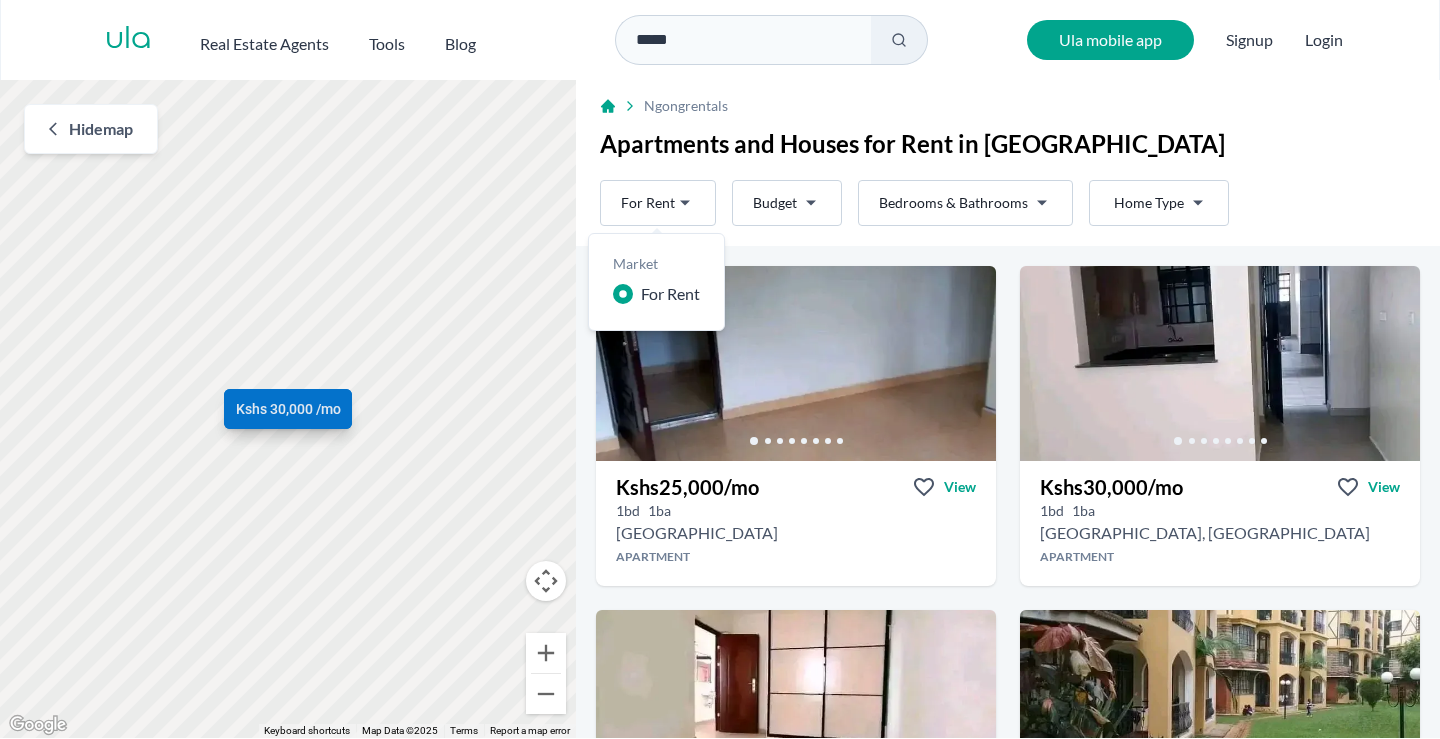 click on "Are you a real estate agent?   Reach more buyers and renters. Sign up Ula Homes App: Easy home search Explore more homes in the app Install ula Real Estate Agents Tools Blog ***** Ula mobile app Signup Login Map Rent For Rent Budget Bedrooms & Bathrooms   Type   Home Type Rent For Rent Budget   Type   Home Type Filter Hide  map   ← Move left → Move right ↑ Move up ↓ Move down + Zoom in - Zoom out Home Jump left by 75% End Jump right by 75% Page Up Jump up by 75% Page Down Jump down by 75% To navigate, press the arrow keys. Kshs   25,000 /mo Kshs   30,000 /mo Kshs   42,500 /mo Kshs   75,000 /mo Kshs   45,000 /mo Kshs   70,000 /mo Keyboard shortcuts Map Data Map Data ©2025 Map data ©2025 100 m  Click to toggle between metric and imperial units Terms Report a map error Ngong  rentals Apartments and Houses for Rent in [GEOGRAPHIC_DATA] Rent For Rent Budget Bedrooms & Bathrooms   Type   Home Type Rent For Rent Budget   Type   Home Type Filter Like what you see? Places go fast.  Contact [DATE]!   Whatsapp Kshs  /mo 1" at bounding box center [720, 369] 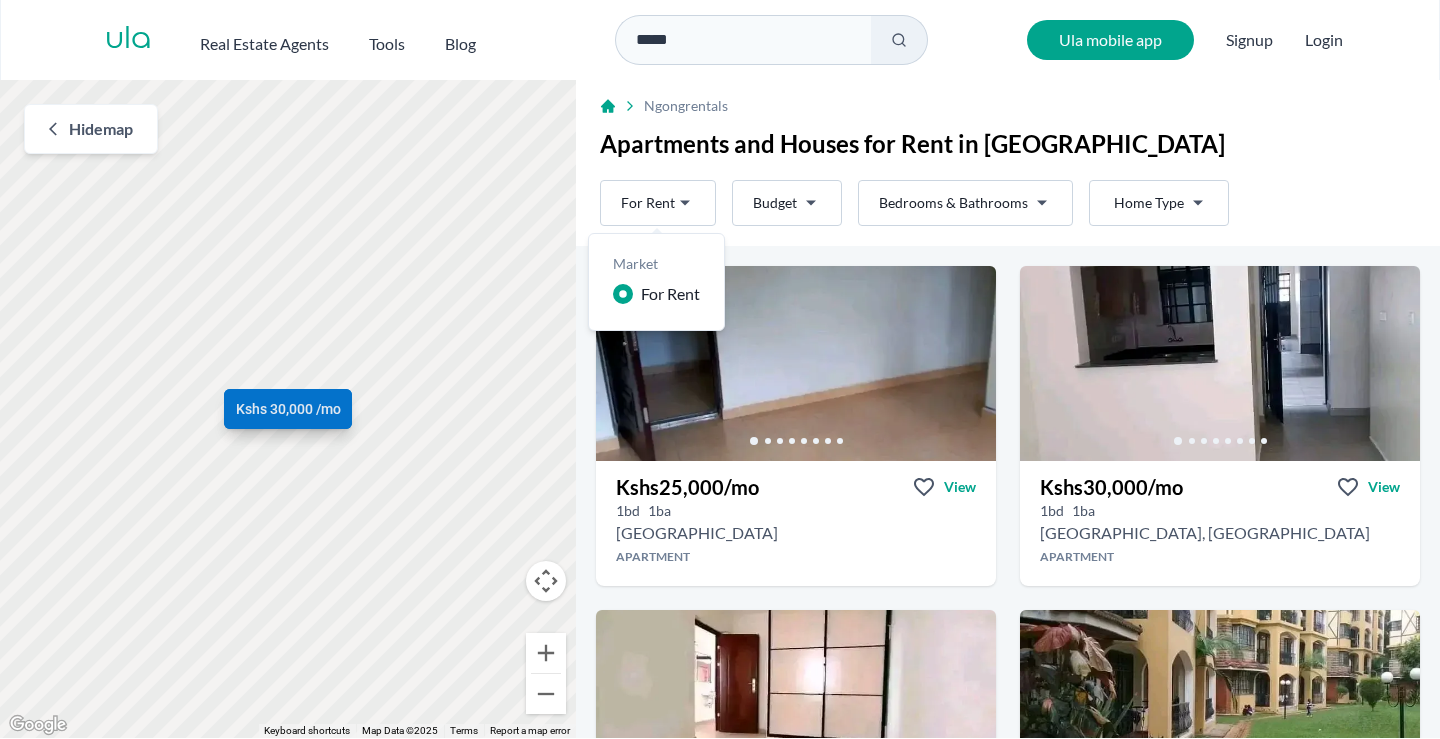 click on "For Rent" at bounding box center (670, 294) 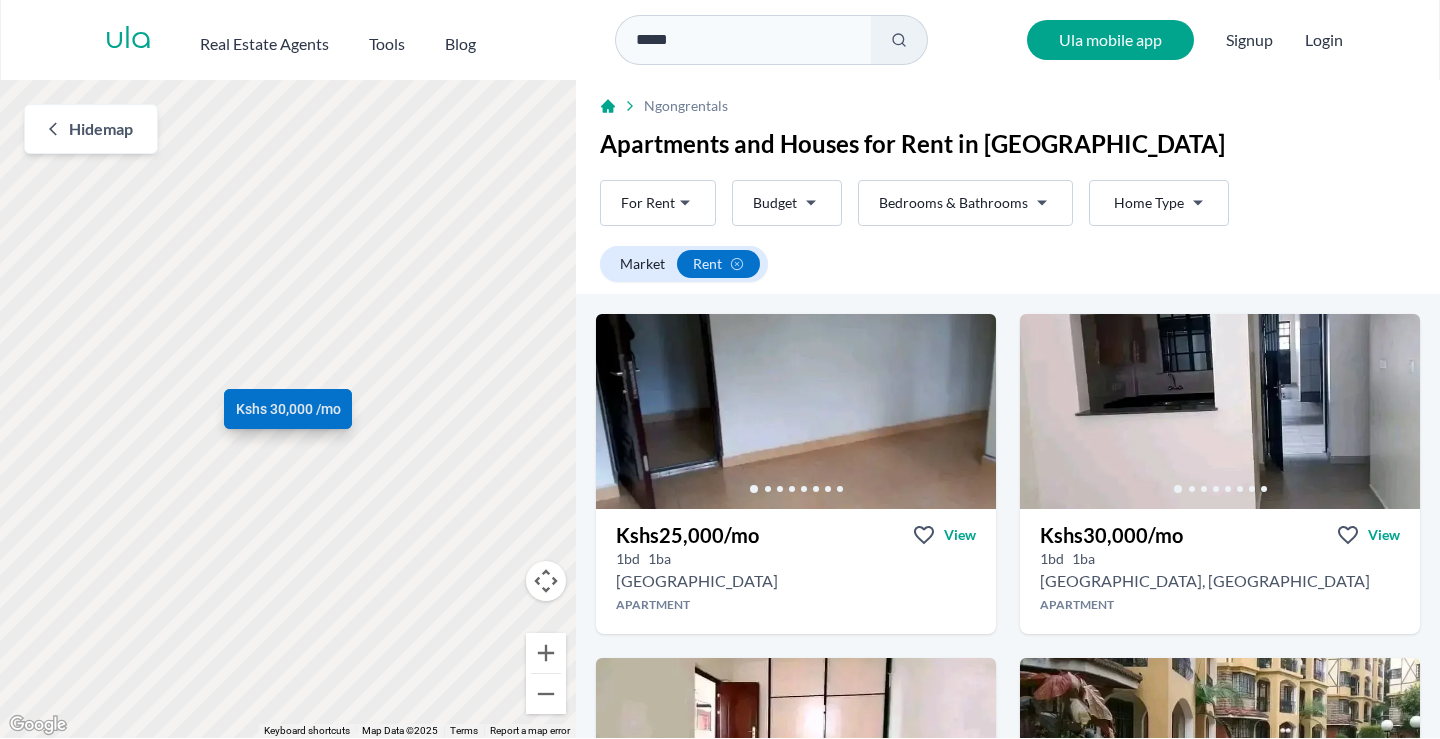 click on "Are you a real estate agent?   Reach more buyers and renters. Sign up Ula Homes App: Easy home search Explore more homes in the app Install ula Real Estate Agents Tools Blog ***** Ula mobile app Signup Login Map Rent For Rent Budget Bedrooms & Bathrooms   Type   Home Type Rent For Rent Budget   Type   Home Type Filter Market rent Hide  map   ← Move left → Move right ↑ Move up ↓ Move down + Zoom in - Zoom out Home Jump left by 75% End Jump right by 75% Page Up Jump up by 75% Page Down Jump down by 75% To navigate, press the arrow keys. Kshs   25,000 /mo Kshs   30,000 /mo Kshs   42,500 /mo Kshs   75,000 /mo Kshs   45,000 /mo Kshs   70,000 /mo Keyboard shortcuts Map Data Map Data ©2025 Map data ©2025 100 m  Click to toggle between metric and imperial units Terms Report a map error Ngong  rentals Apartments and Houses for Rent in [GEOGRAPHIC_DATA] Rent For Rent Budget Bedrooms & Bathrooms   Type   Home Type Rent For Rent Budget   Type   Home Type Filter Market rent Like what you see? Places go fast.   Whatsapp /mo" at bounding box center (720, 369) 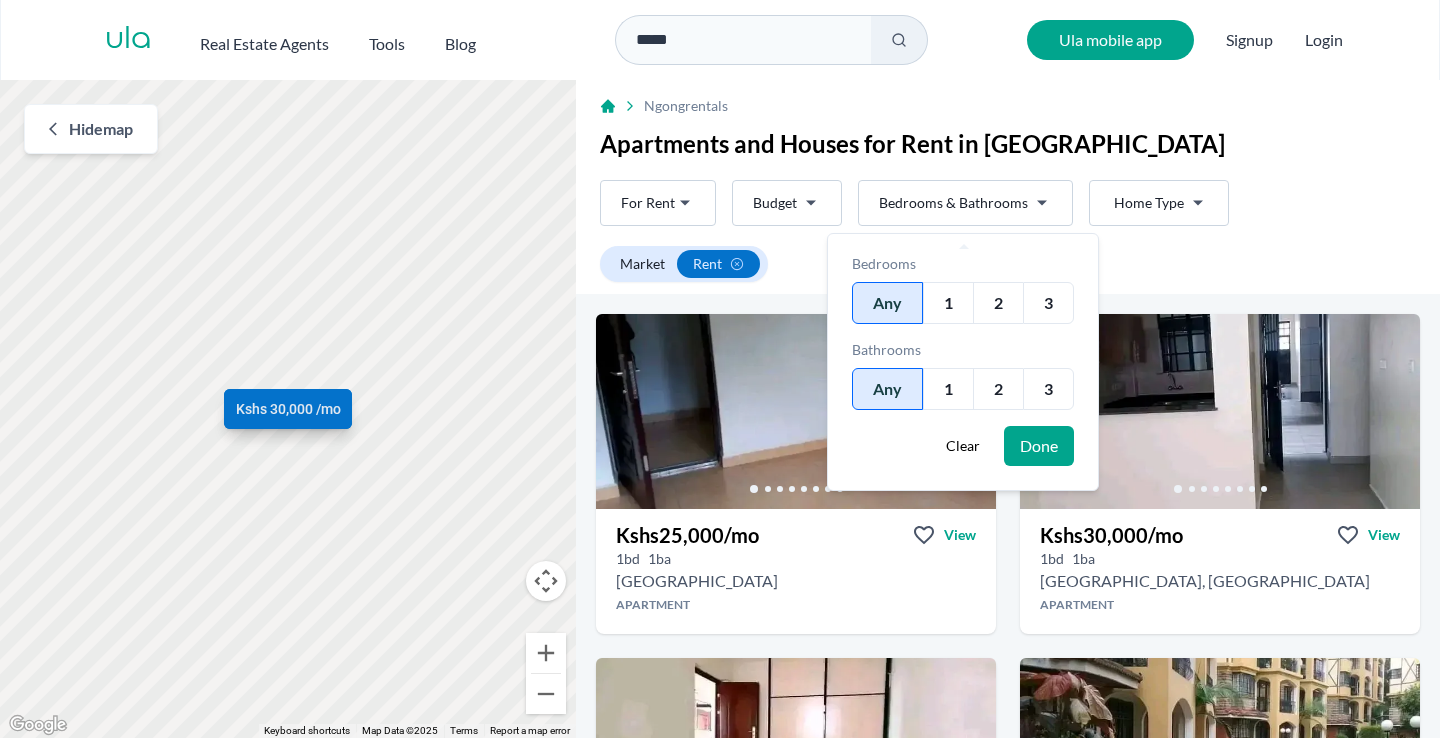 click on "1" at bounding box center [948, 303] 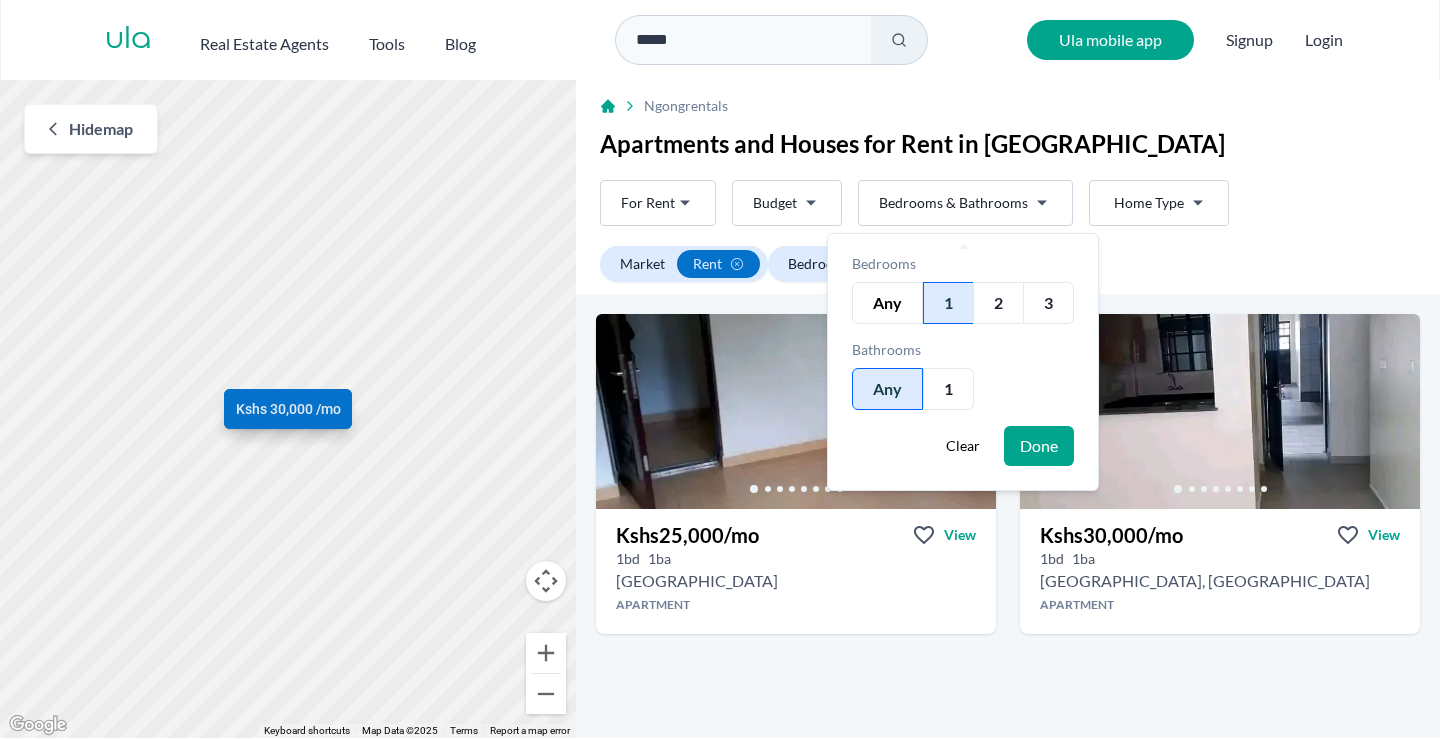click on "1" at bounding box center (948, 389) 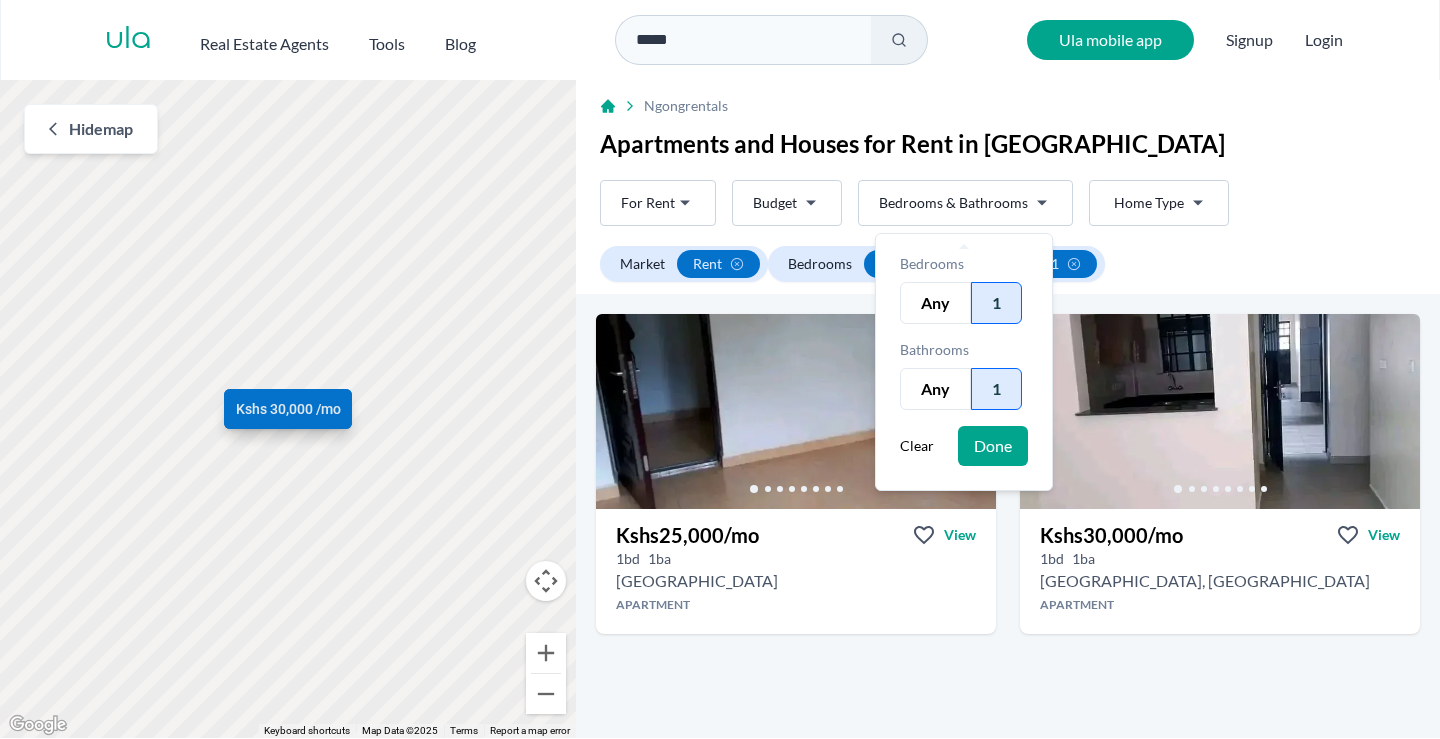 click on "Done" at bounding box center (993, 446) 